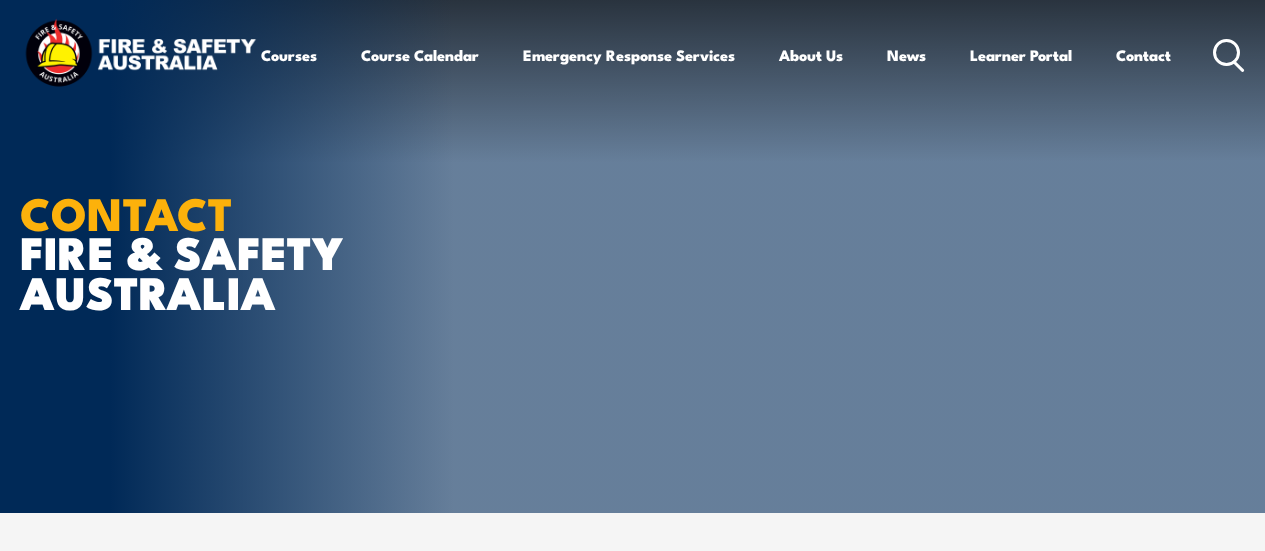 scroll, scrollTop: 0, scrollLeft: 0, axis: both 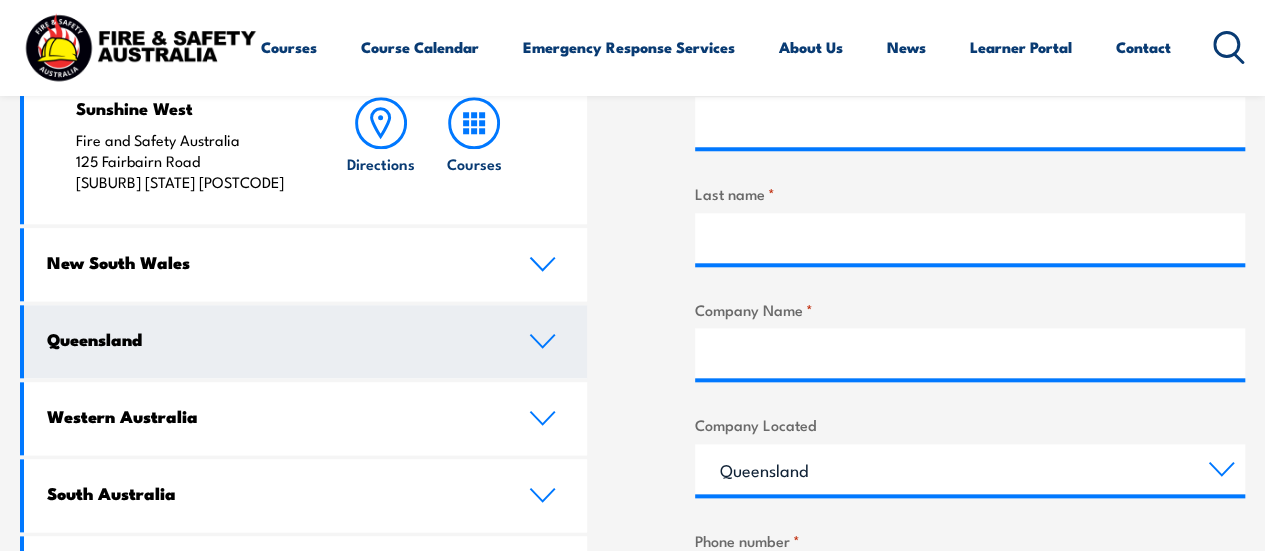 click on "Queensland" at bounding box center [305, 341] 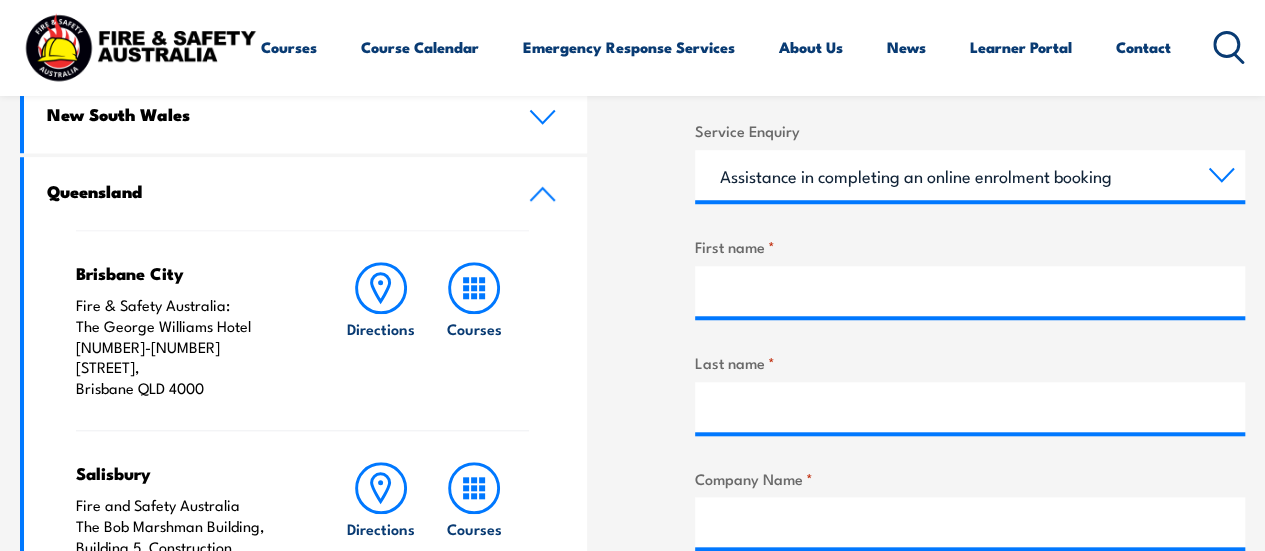 scroll, scrollTop: 700, scrollLeft: 0, axis: vertical 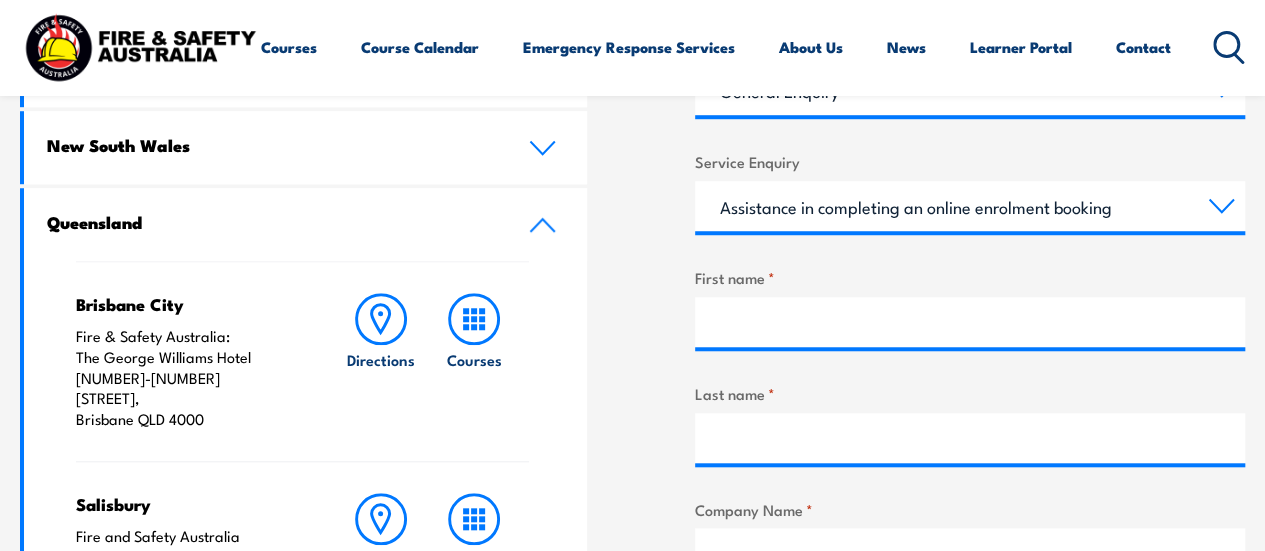 click on "Queensland" at bounding box center [305, 224] 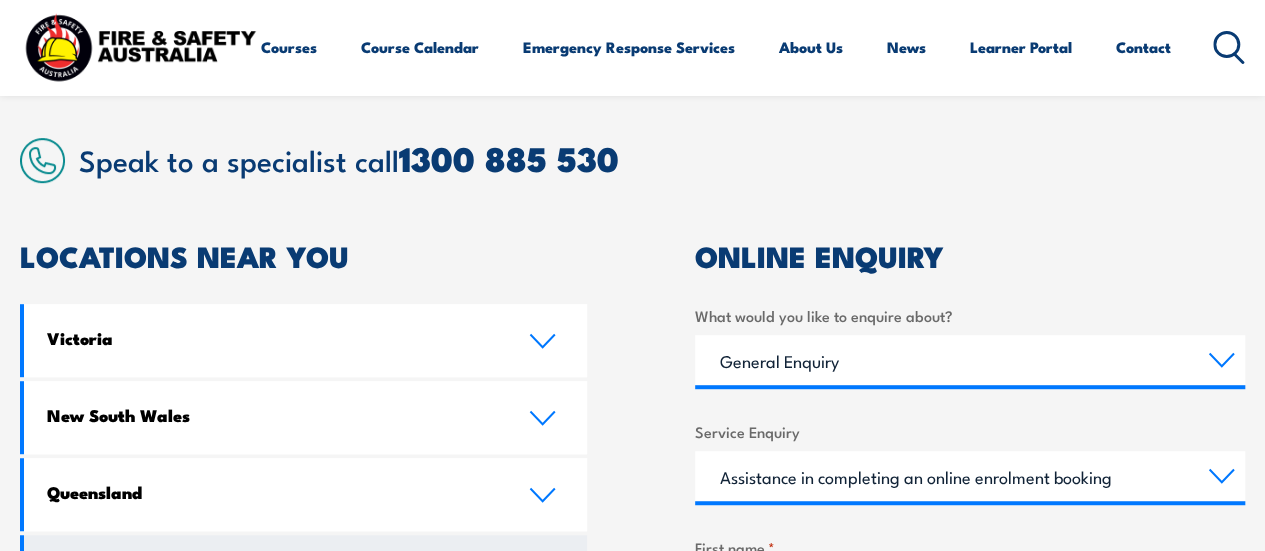 scroll, scrollTop: 400, scrollLeft: 0, axis: vertical 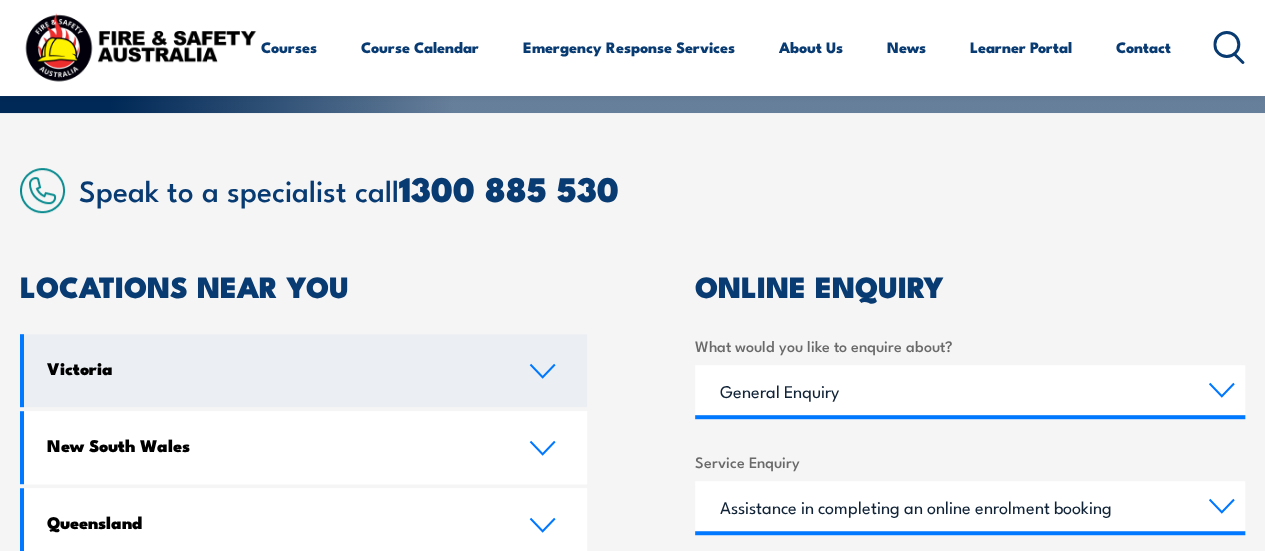 click on "Victoria" at bounding box center [305, 370] 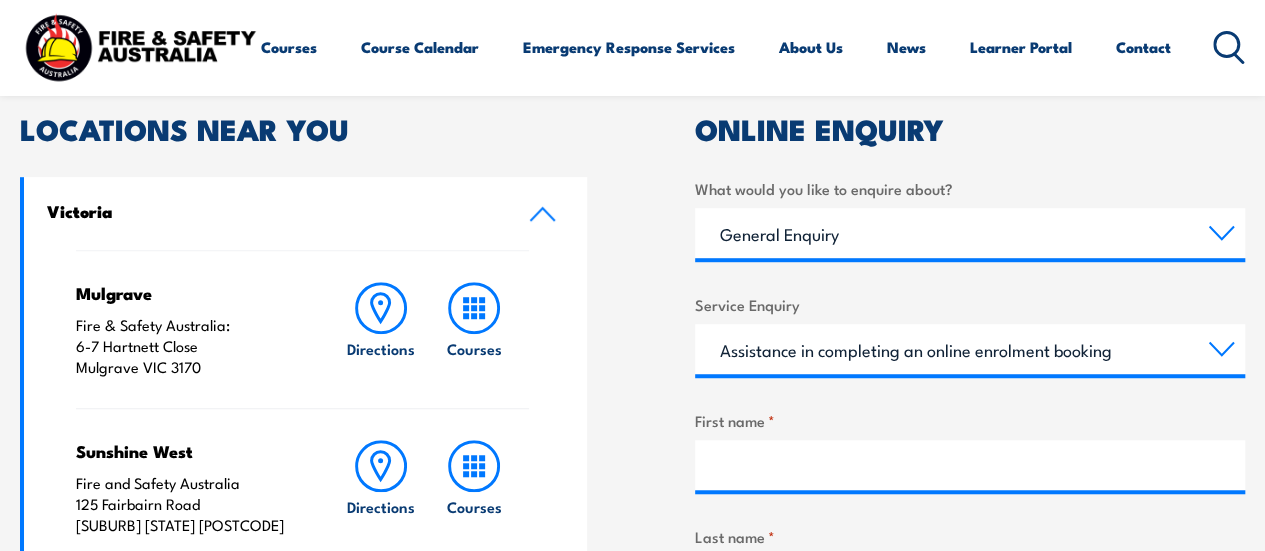 scroll, scrollTop: 600, scrollLeft: 0, axis: vertical 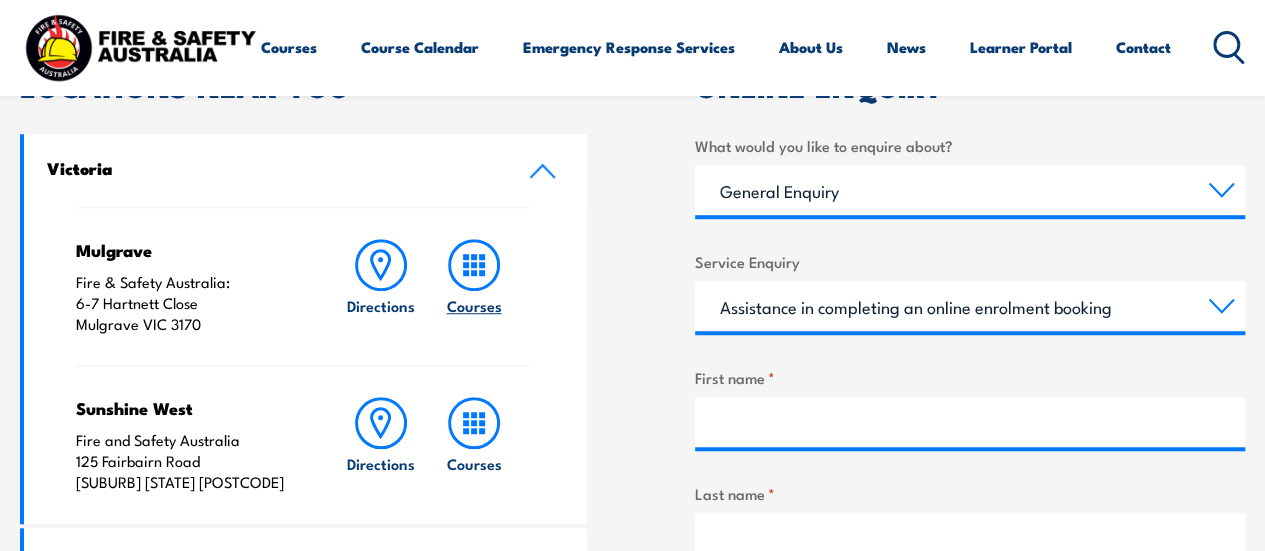 click 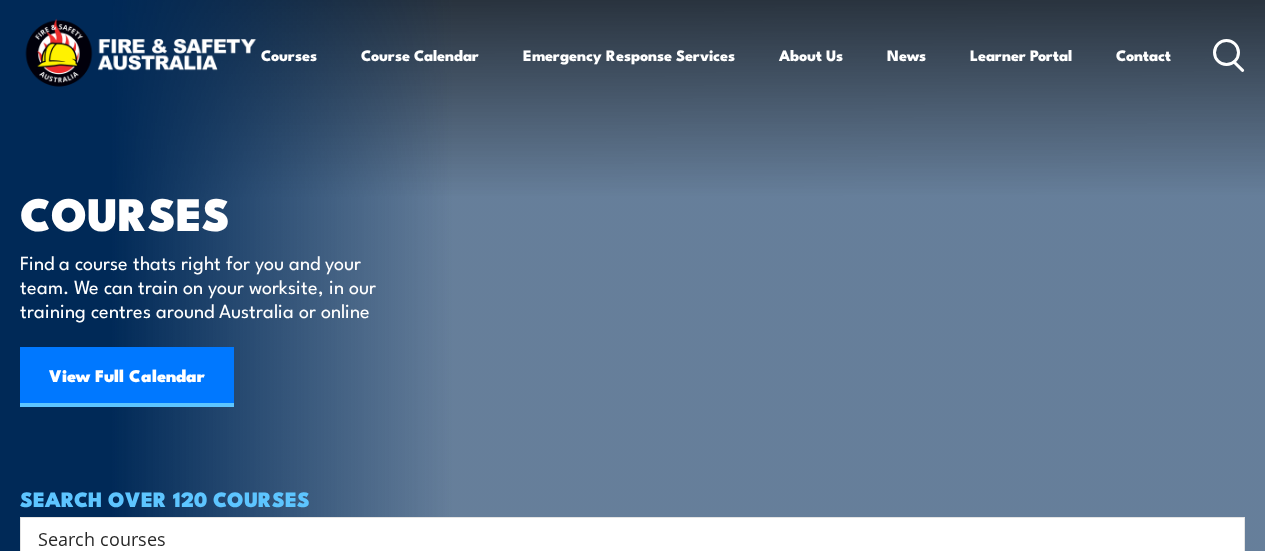 scroll, scrollTop: 0, scrollLeft: 0, axis: both 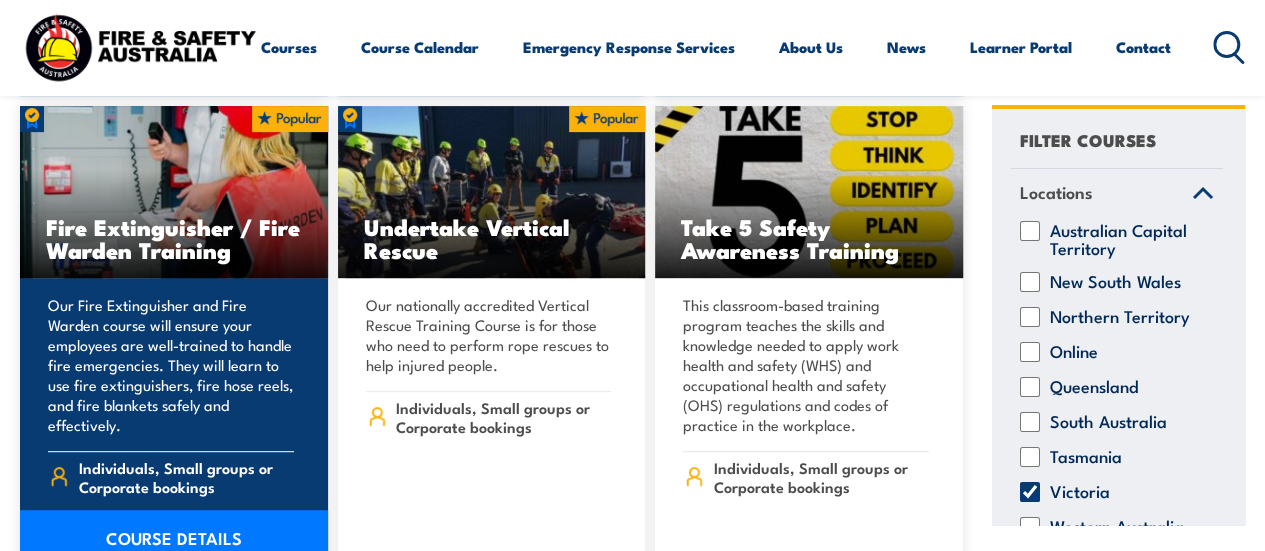 click on "COURSE DETAILS" at bounding box center (174, 538) 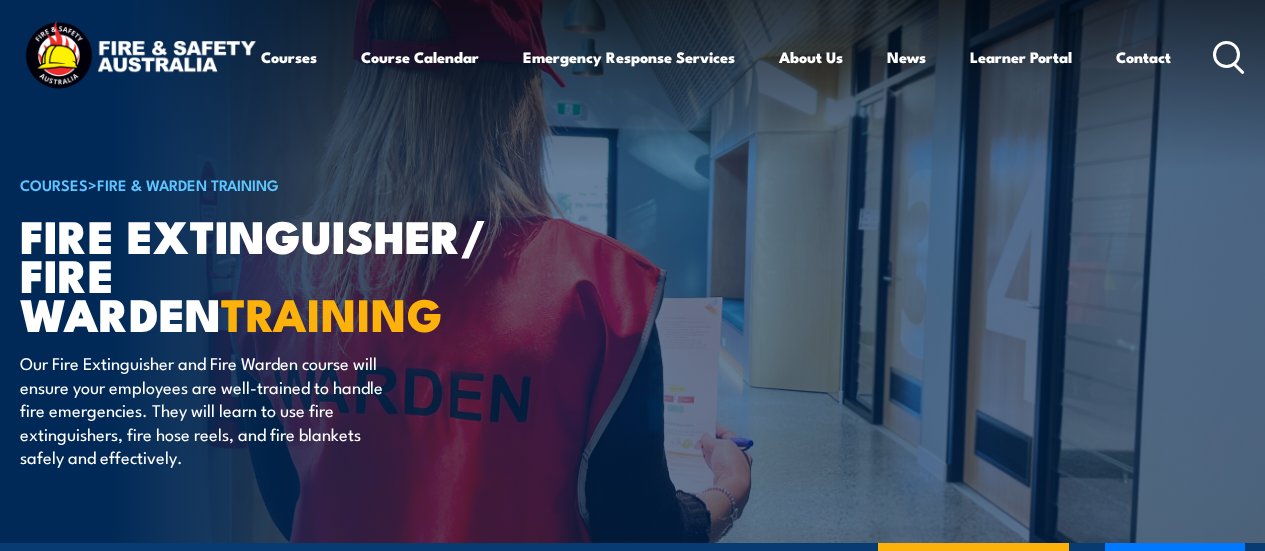 scroll, scrollTop: 0, scrollLeft: 0, axis: both 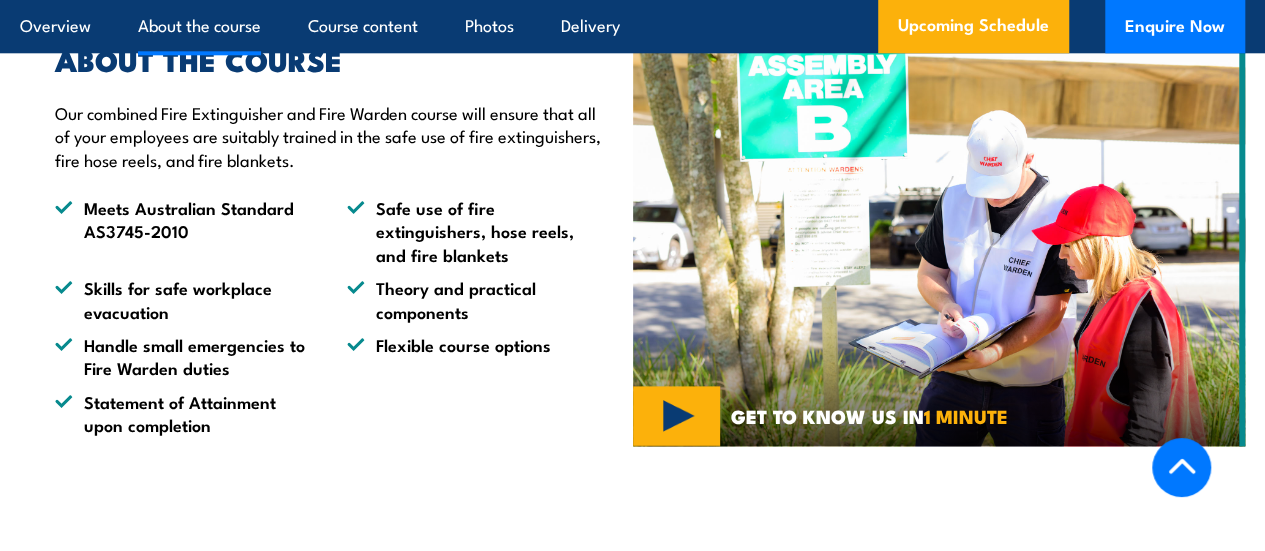 click at bounding box center [939, 241] 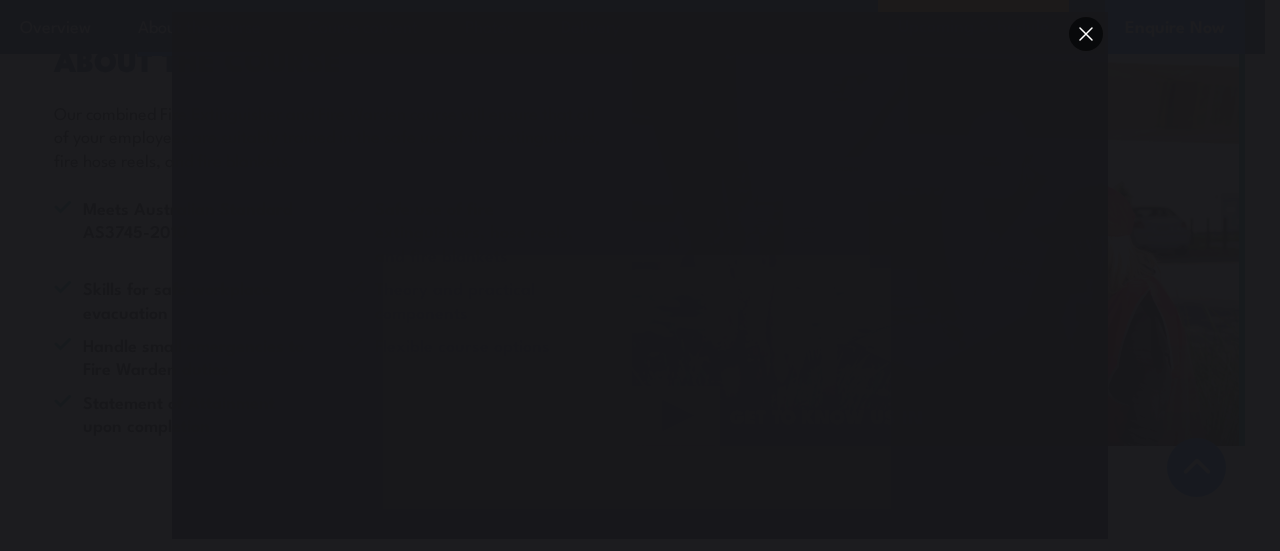 click at bounding box center [1086, 34] 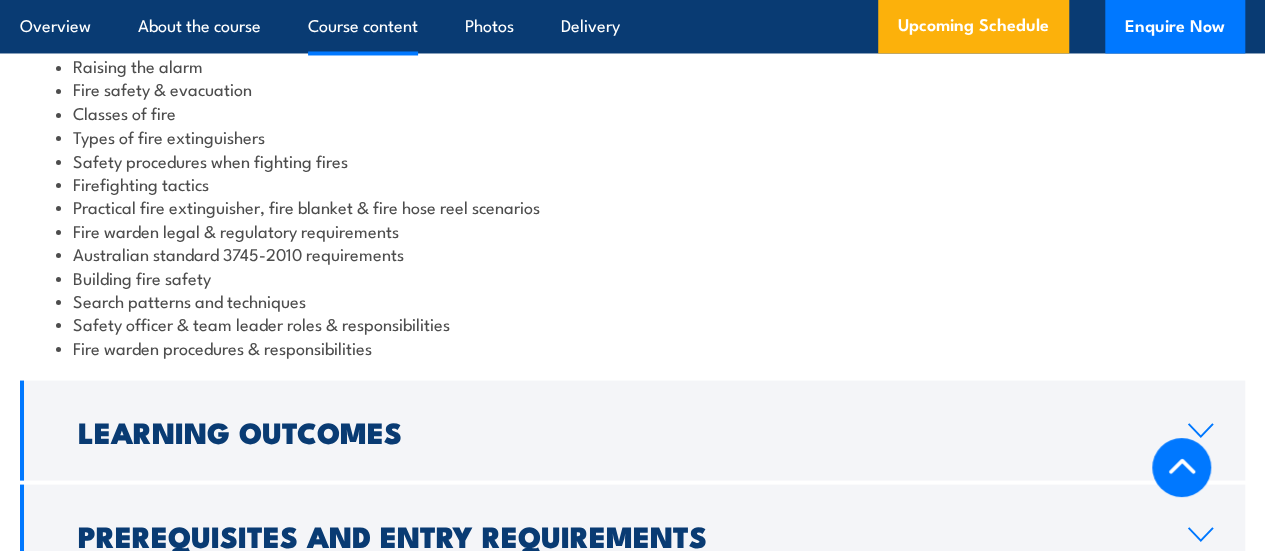 scroll, scrollTop: 1900, scrollLeft: 0, axis: vertical 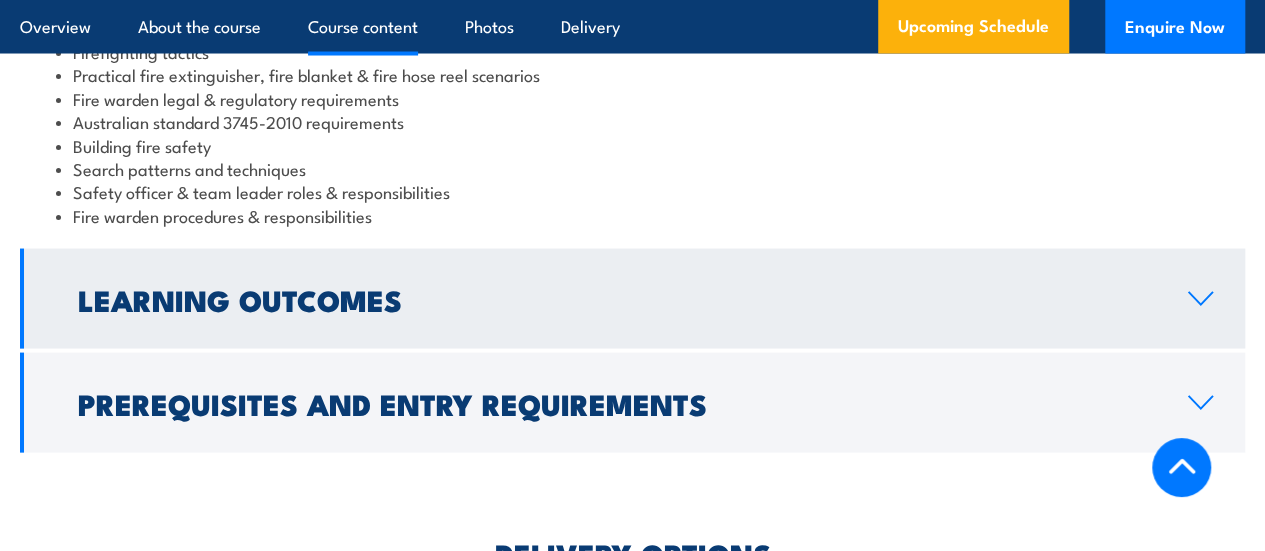 click on "Learning Outcomes" at bounding box center [632, 299] 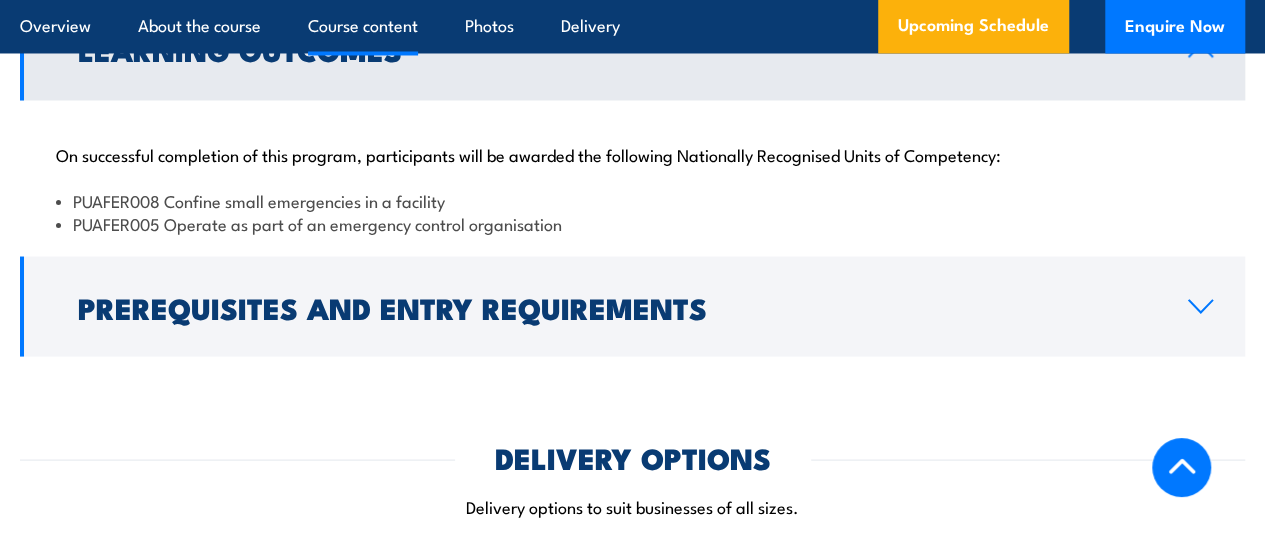 scroll, scrollTop: 1754, scrollLeft: 0, axis: vertical 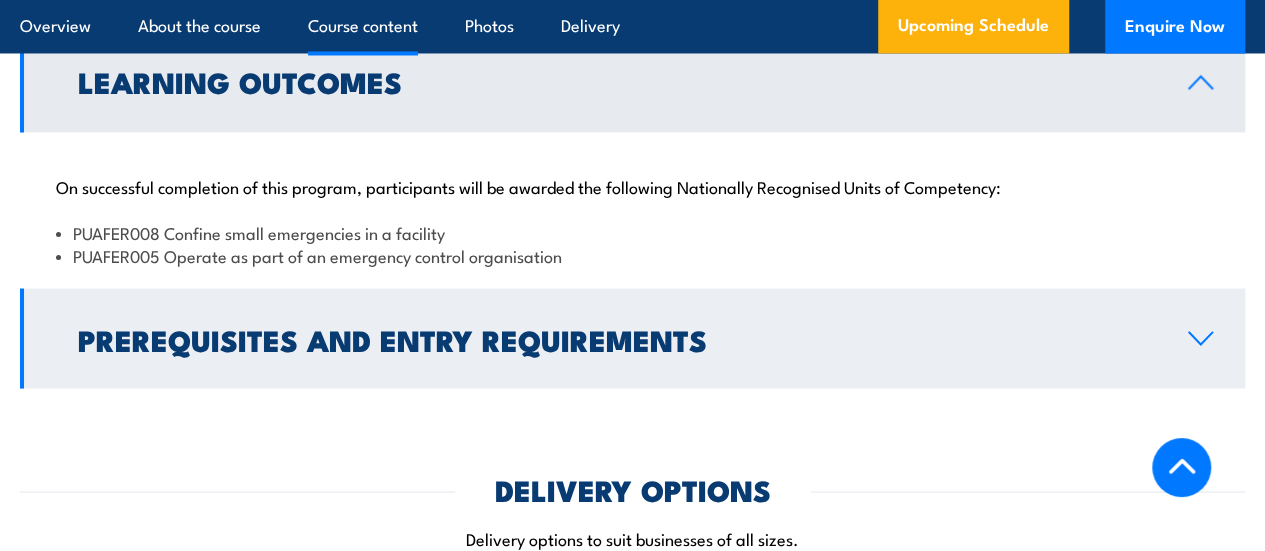 click on "Prerequisites and Entry Requirements" at bounding box center [617, 338] 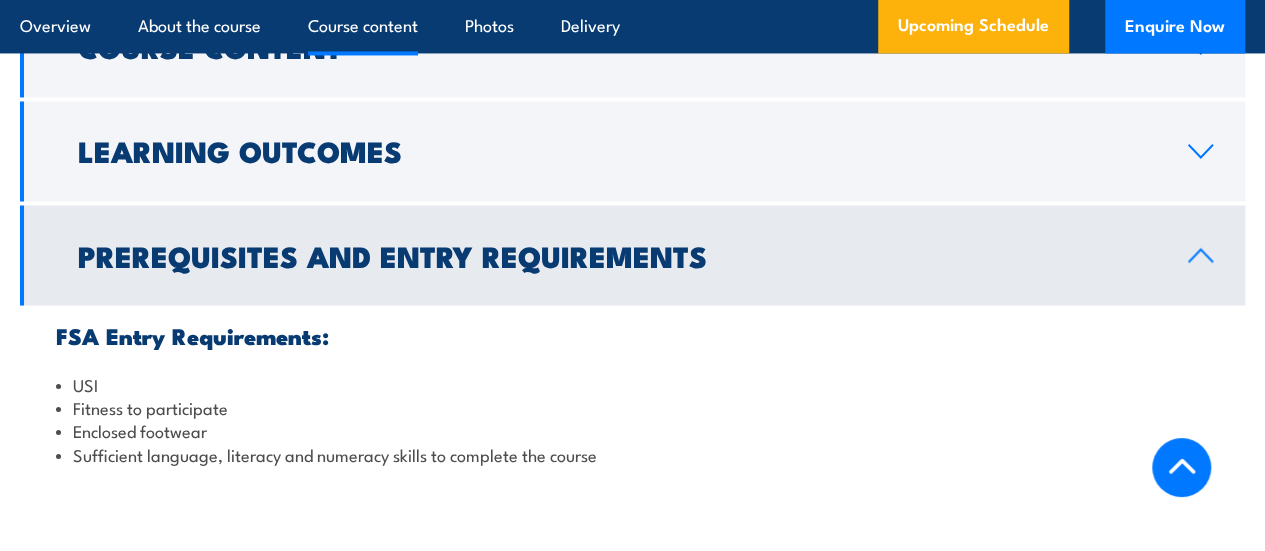 scroll, scrollTop: 1654, scrollLeft: 0, axis: vertical 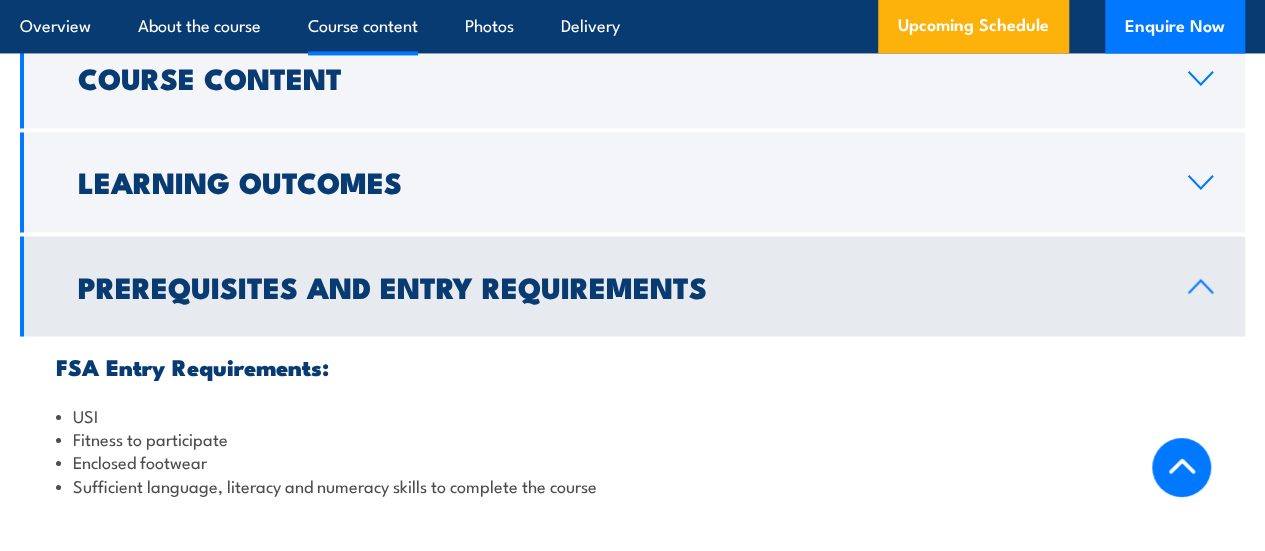 click on "Prerequisites and Entry Requirements" at bounding box center [617, 285] 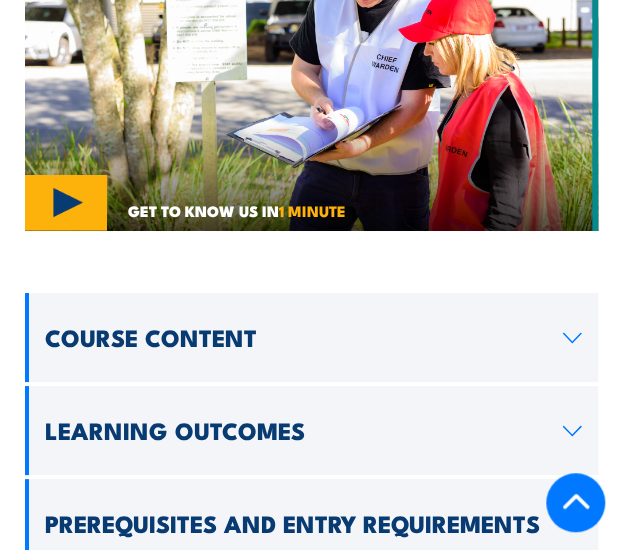 scroll, scrollTop: 1638, scrollLeft: 0, axis: vertical 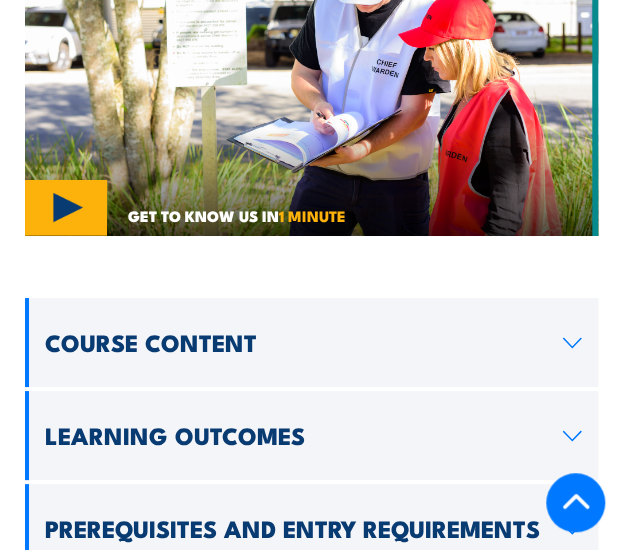 click 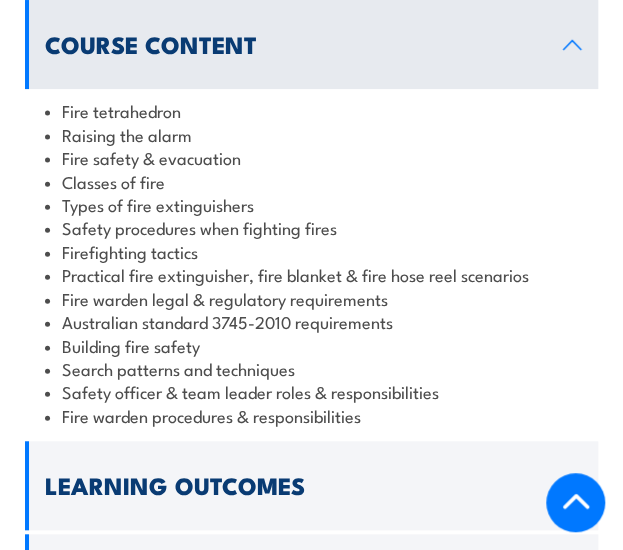 scroll, scrollTop: 1938, scrollLeft: 0, axis: vertical 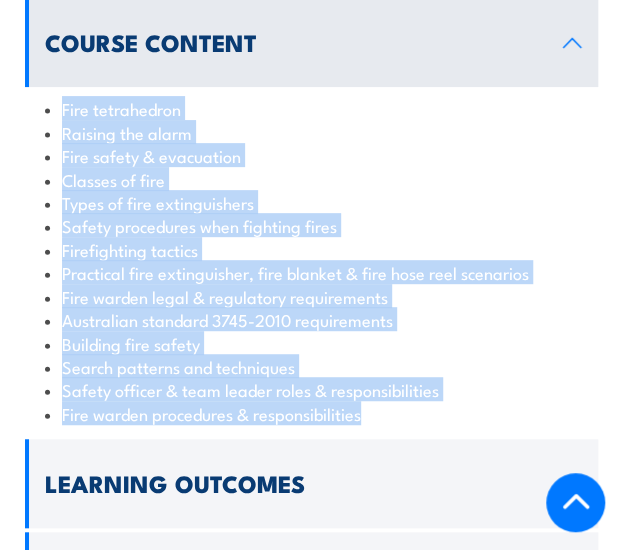 drag, startPoint x: 372, startPoint y: 392, endPoint x: 61, endPoint y: 88, distance: 434.89883 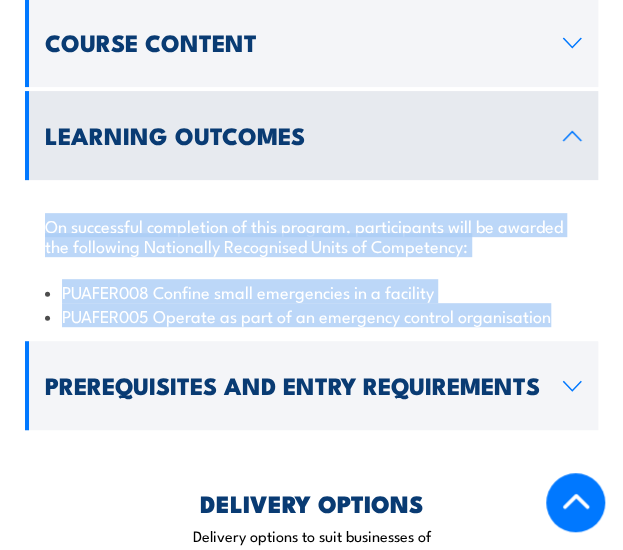 drag, startPoint x: 569, startPoint y: 287, endPoint x: 42, endPoint y: 202, distance: 533.81085 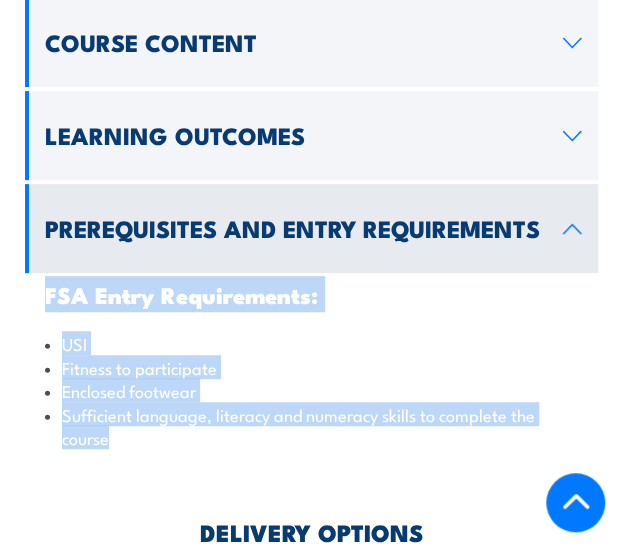 drag, startPoint x: 114, startPoint y: 414, endPoint x: 46, endPoint y: 273, distance: 156.54073 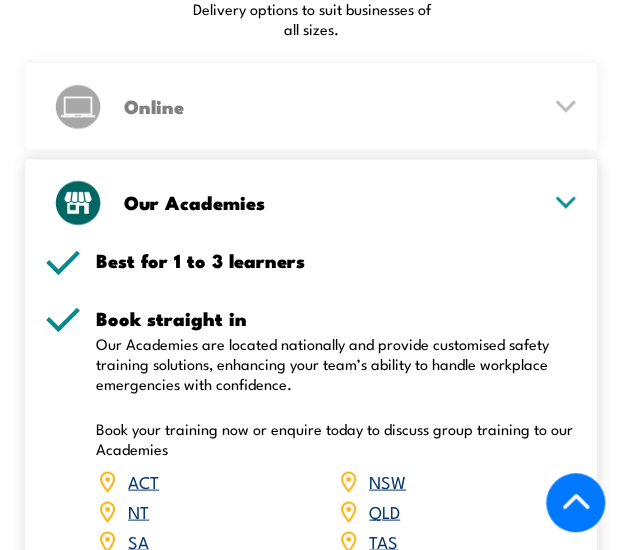 scroll, scrollTop: 2538, scrollLeft: 0, axis: vertical 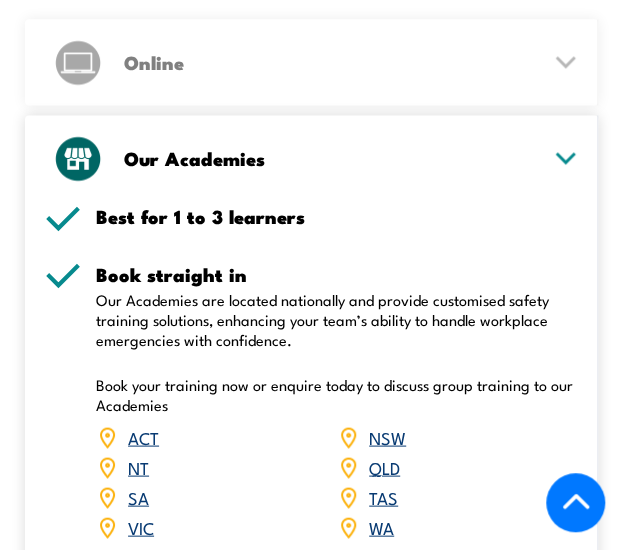 click on "QLD" at bounding box center [384, 466] 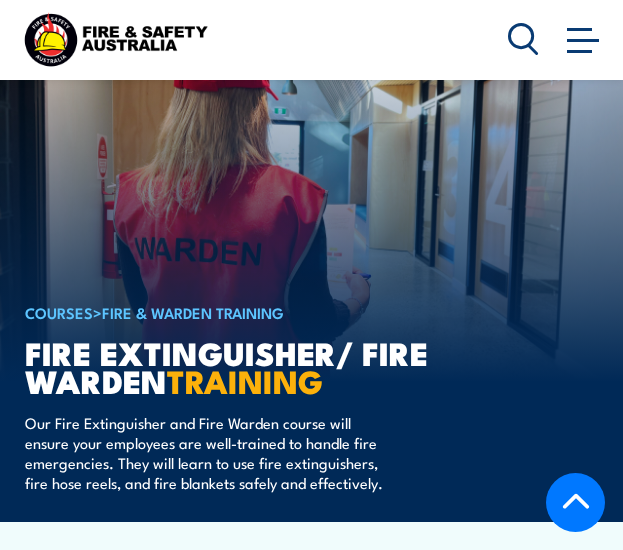 scroll, scrollTop: 3466, scrollLeft: 0, axis: vertical 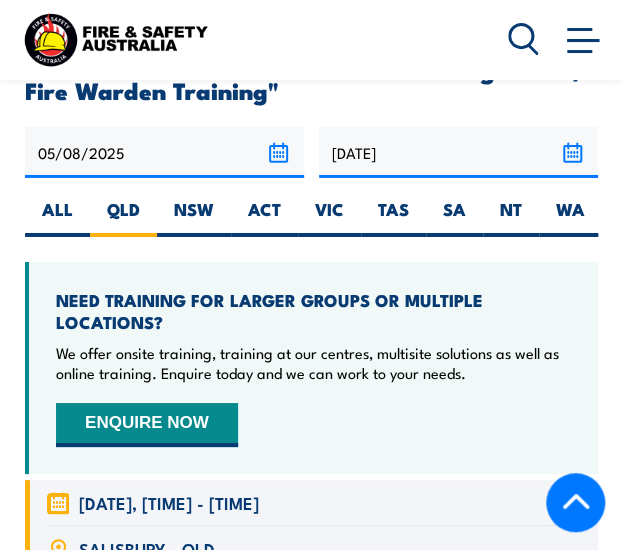 click on "ENQUIRE NOW" at bounding box center [147, 425] 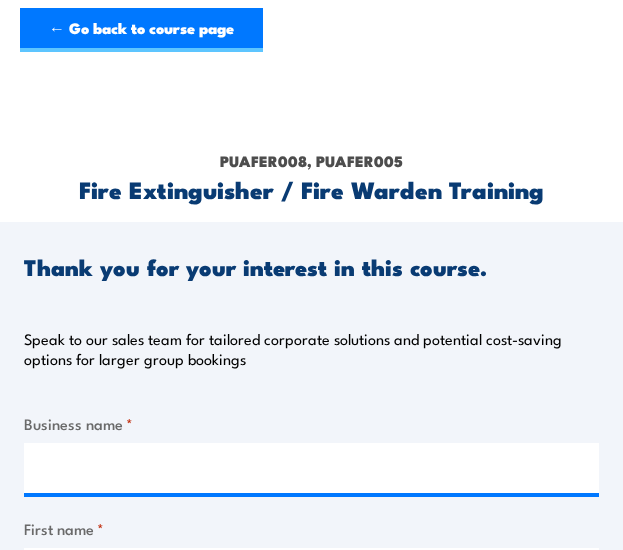 scroll, scrollTop: 0, scrollLeft: 0, axis: both 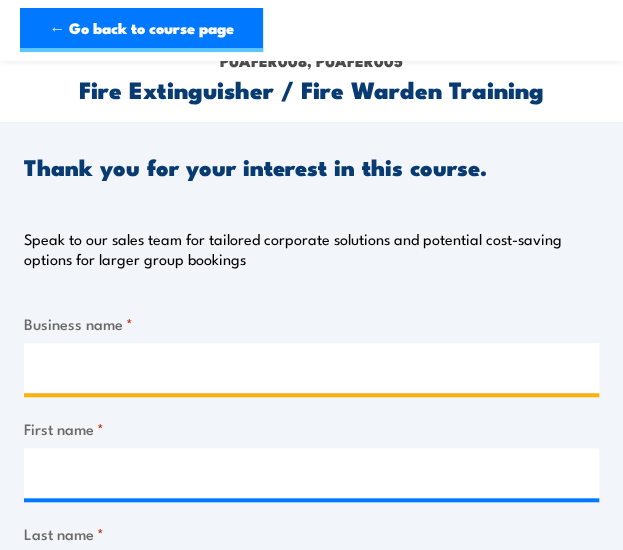 click on "Business name *" at bounding box center (311, 368) 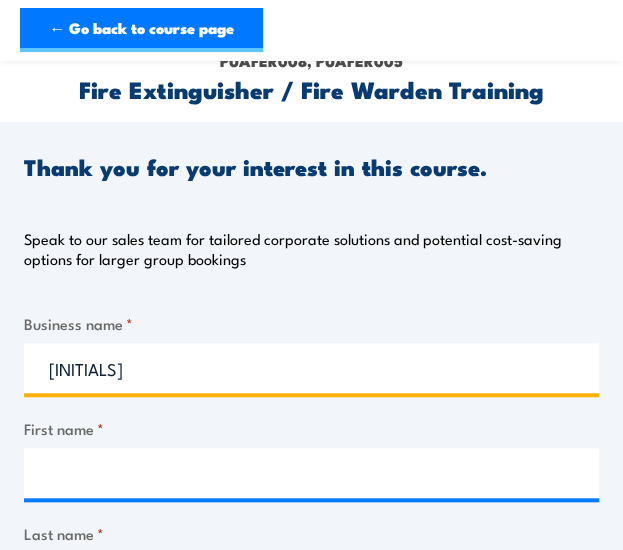 type on "[INITIALS]" 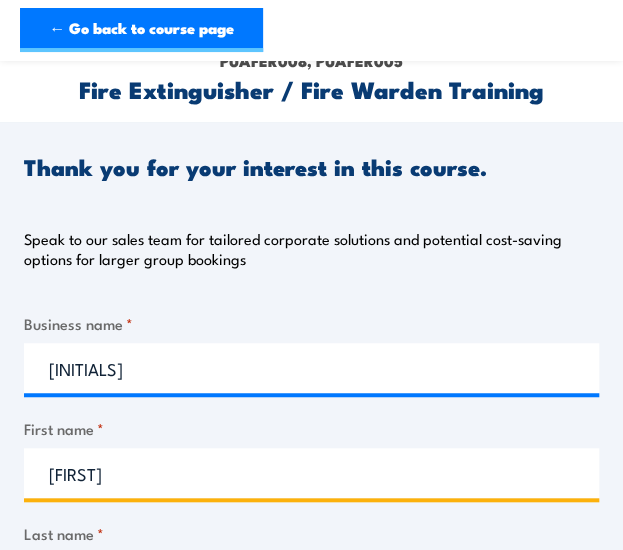 type on "[FIRST]" 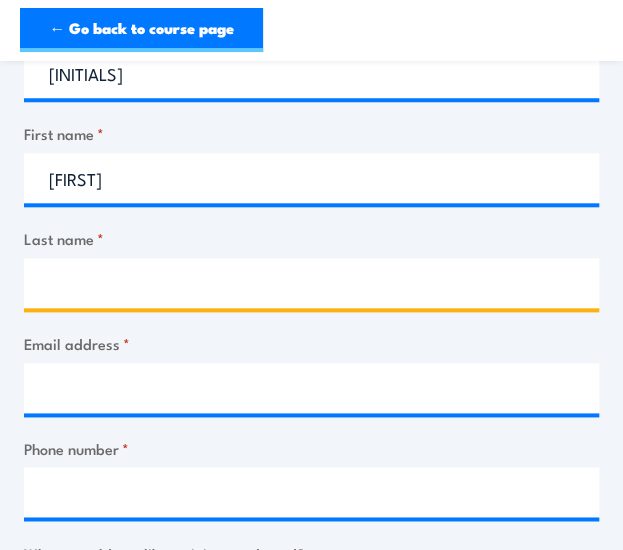 scroll, scrollTop: 402, scrollLeft: 0, axis: vertical 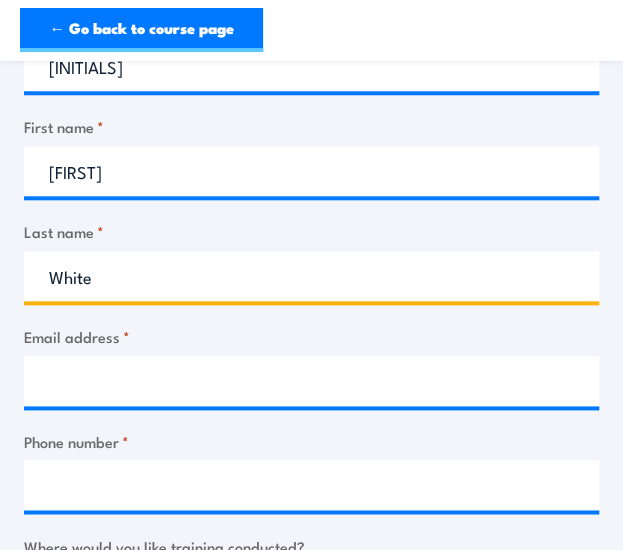 type on "White" 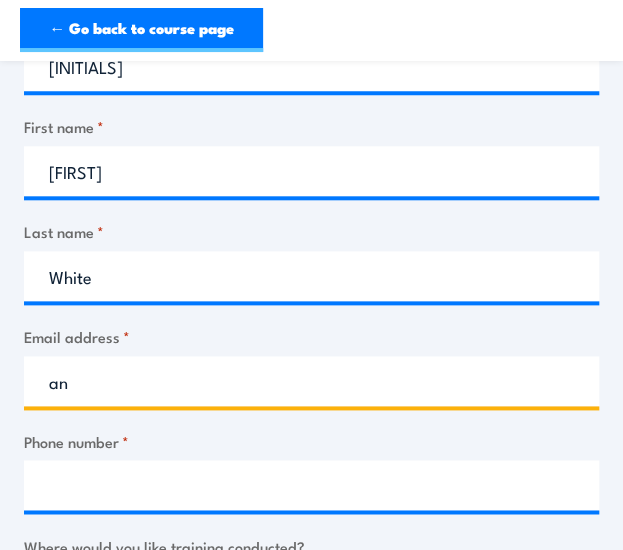 type on "[EMAIL]" 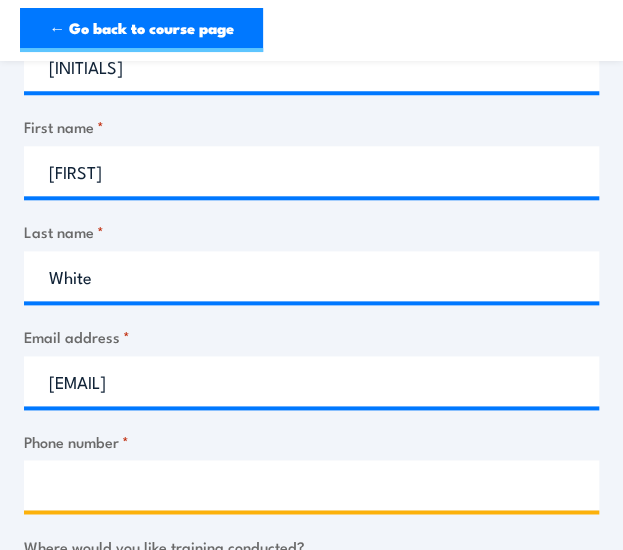 type on "[PHONE]" 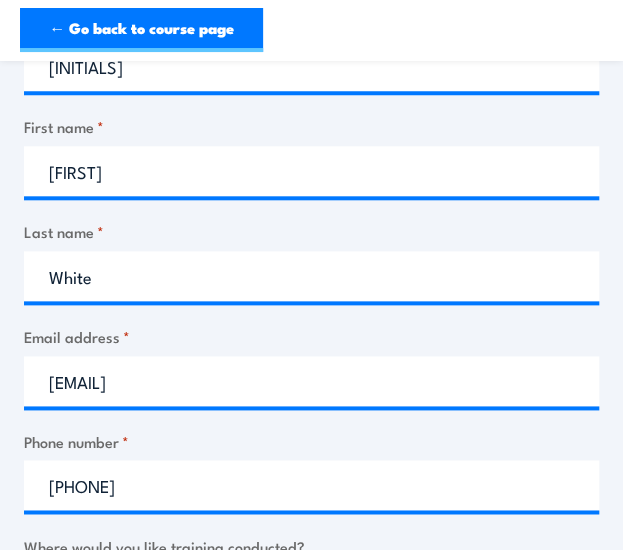select on "QLD" 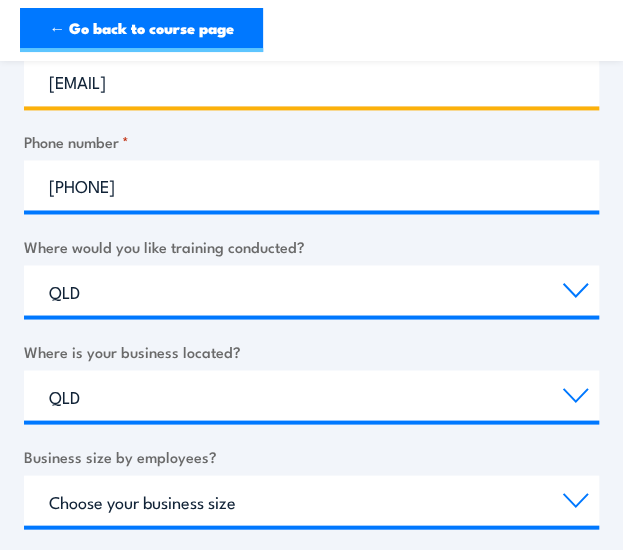 scroll, scrollTop: 802, scrollLeft: 0, axis: vertical 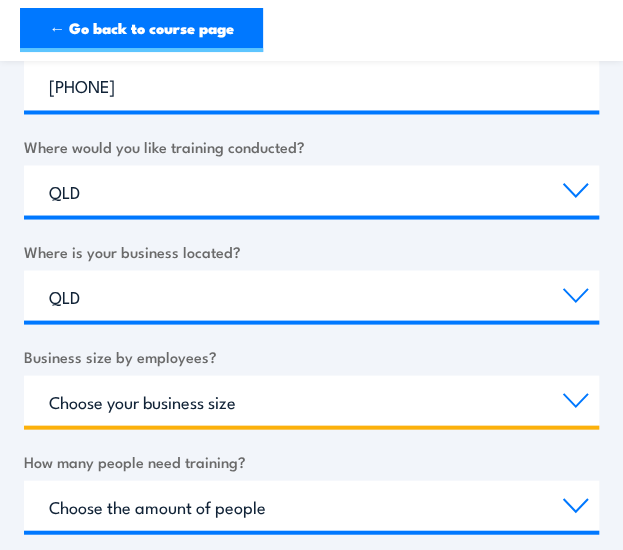 click on "Choose your business size 1 to 19 20 to 199 200+" at bounding box center [311, 400] 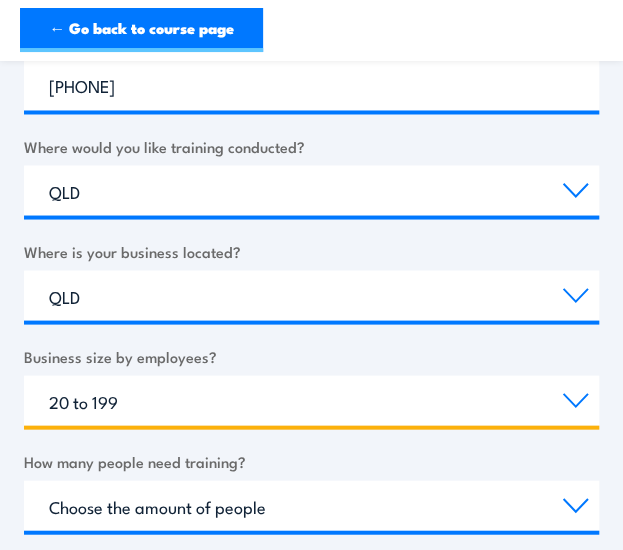 click on "Choose your business size 1 to 19 20 to 199 200+" at bounding box center (311, 400) 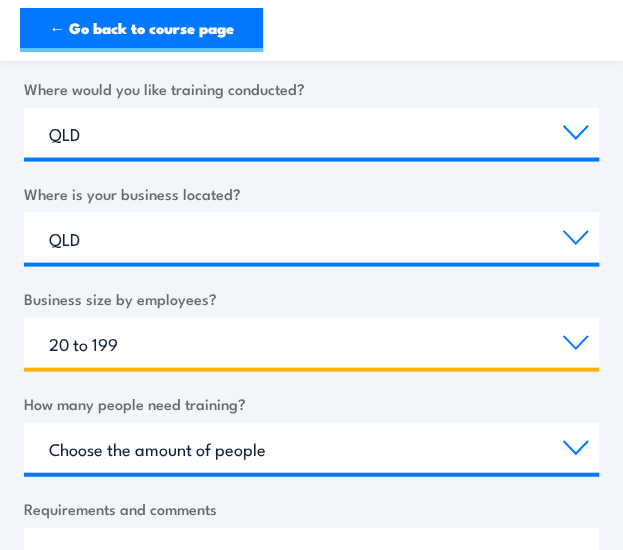 scroll, scrollTop: 902, scrollLeft: 0, axis: vertical 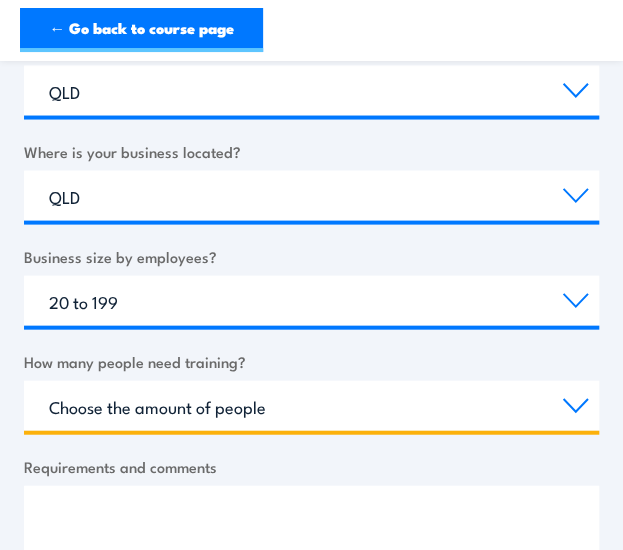 click on "Choose the amount of people 1 to 4 5 to 19 20+" at bounding box center [311, 405] 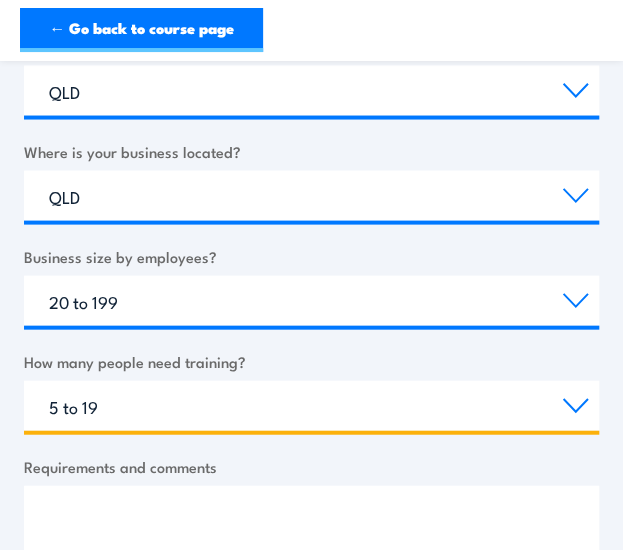 click on "Choose the amount of people 1 to 4 5 to 19 20+" at bounding box center (311, 405) 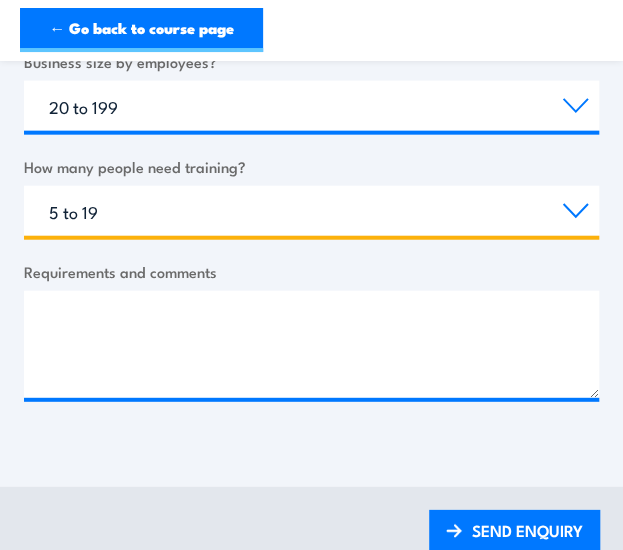 scroll, scrollTop: 1102, scrollLeft: 0, axis: vertical 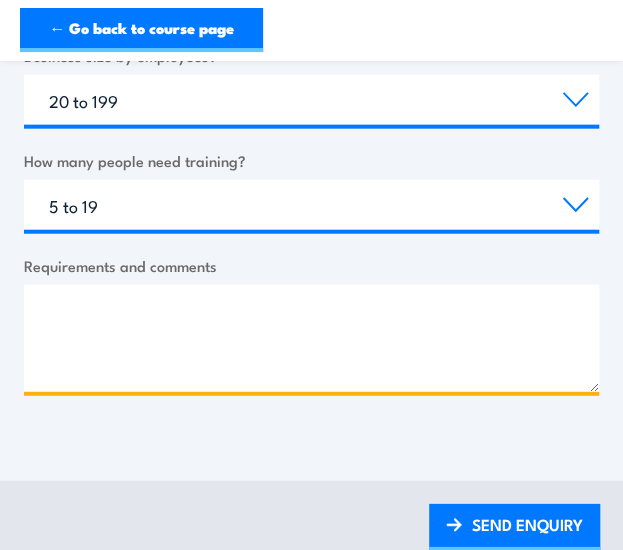 click on "Requirements and comments" at bounding box center [311, 338] 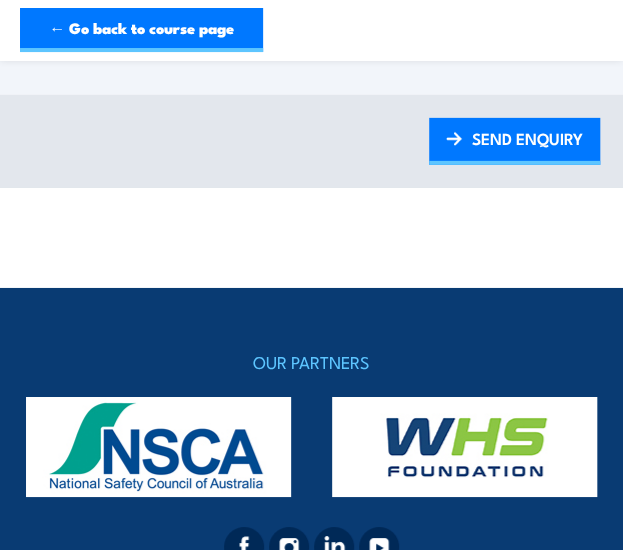 scroll, scrollTop: 1402, scrollLeft: 0, axis: vertical 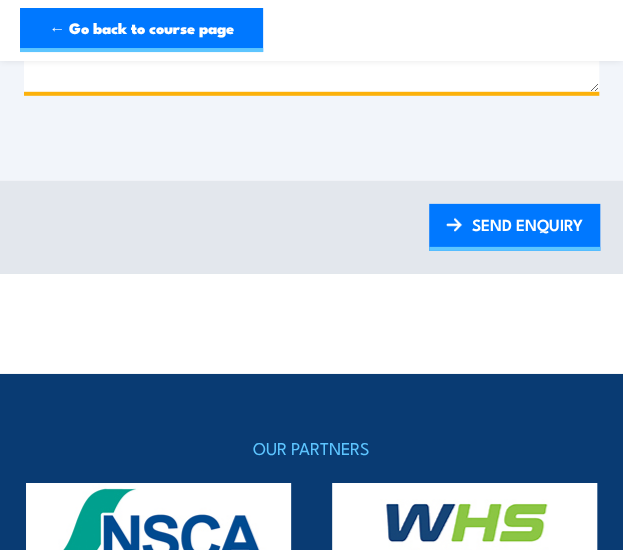 type on "Fire Warden Training - On new site in [CITY] ?" 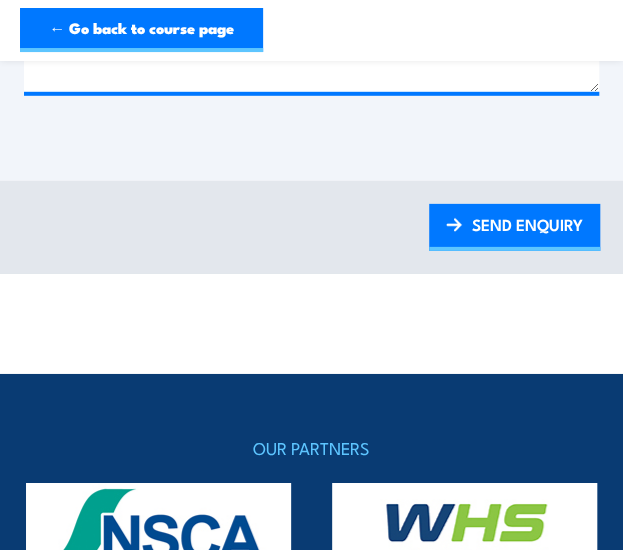 click on "SEND ENQUIRY" at bounding box center [514, 227] 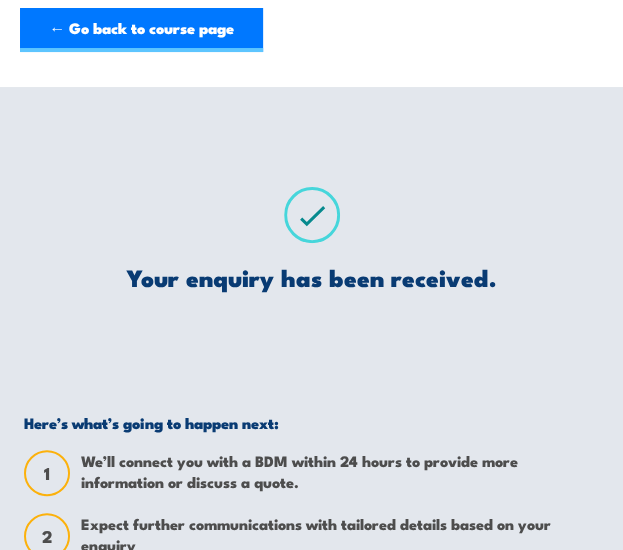 scroll, scrollTop: 0, scrollLeft: 0, axis: both 